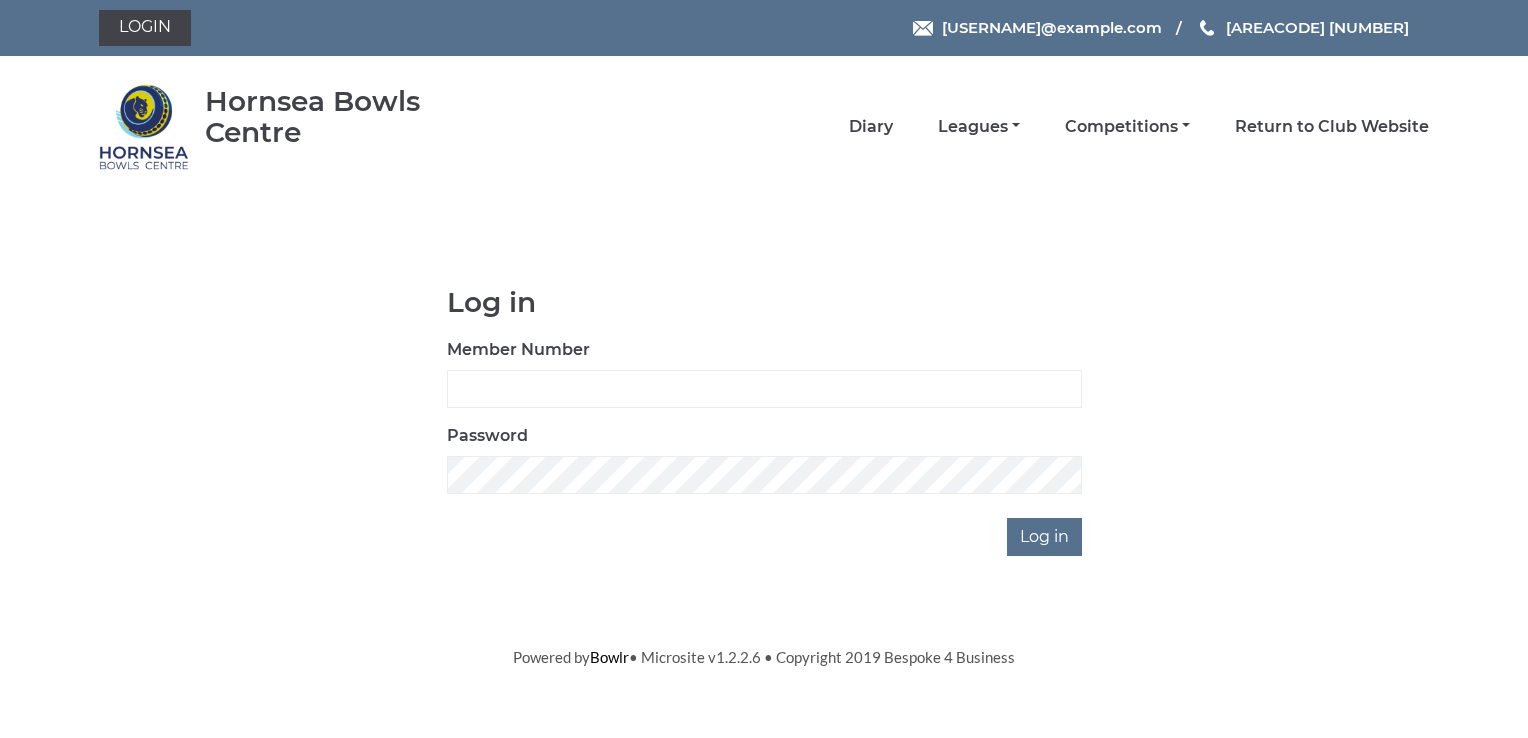 scroll, scrollTop: 0, scrollLeft: 0, axis: both 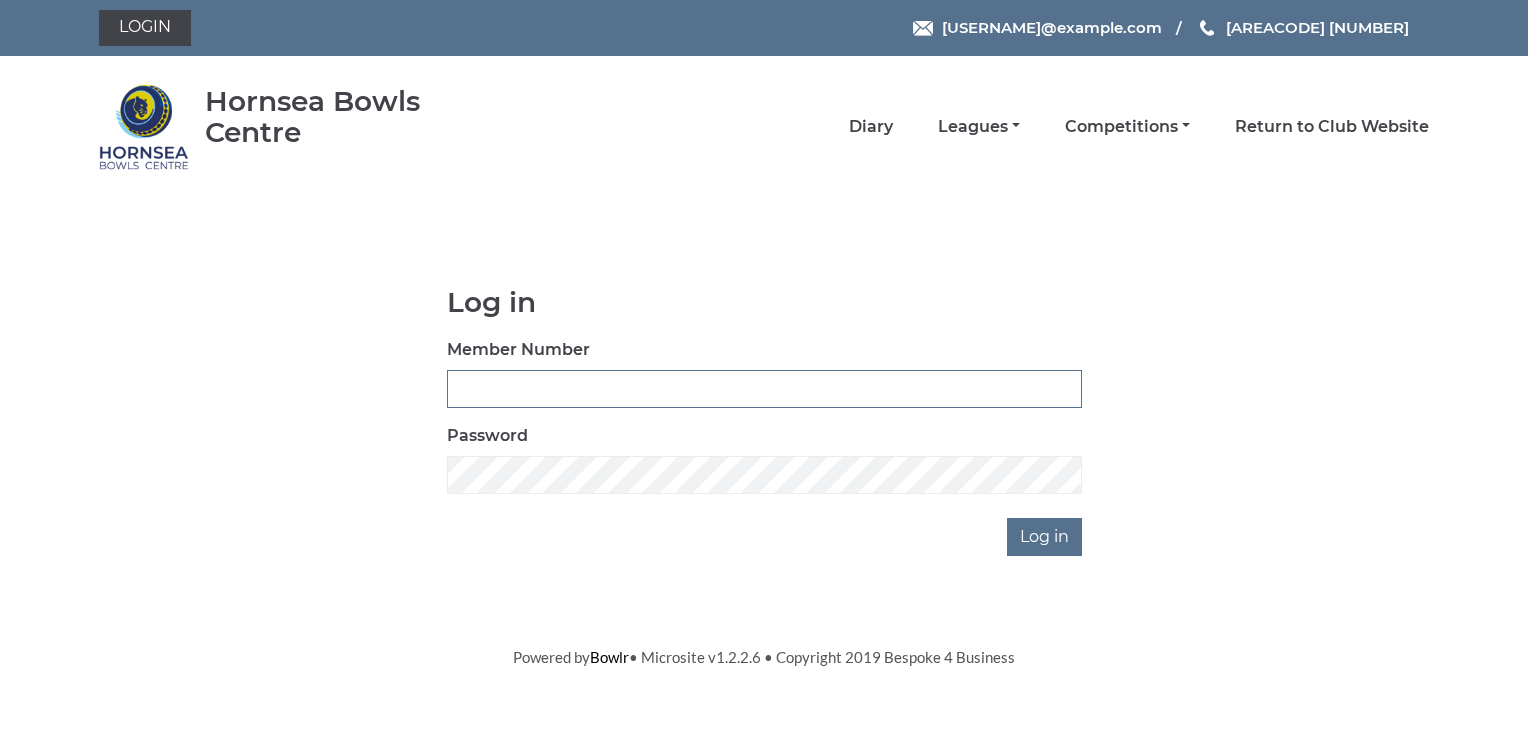 click on "Member Number" at bounding box center [764, 389] 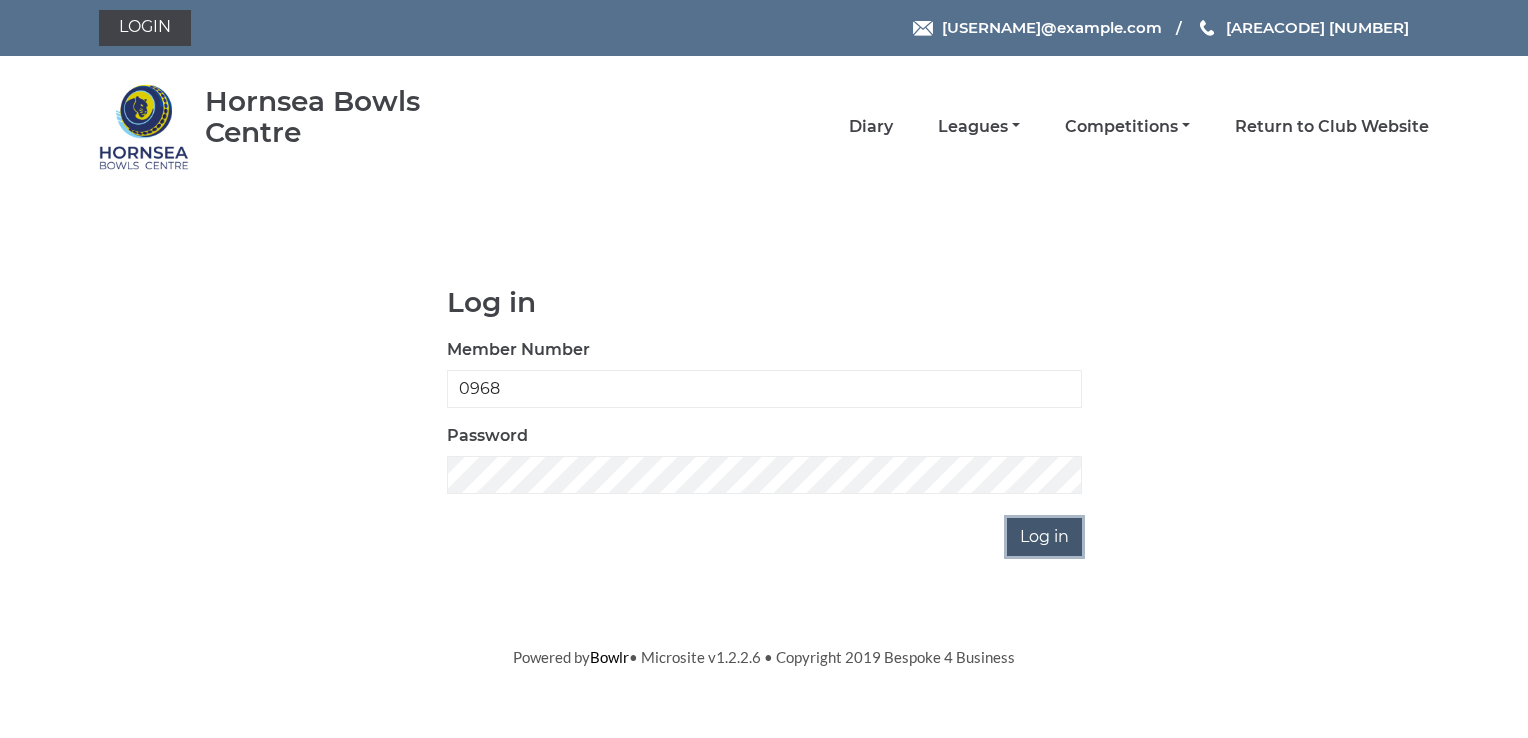 click on "Log in" at bounding box center (1044, 537) 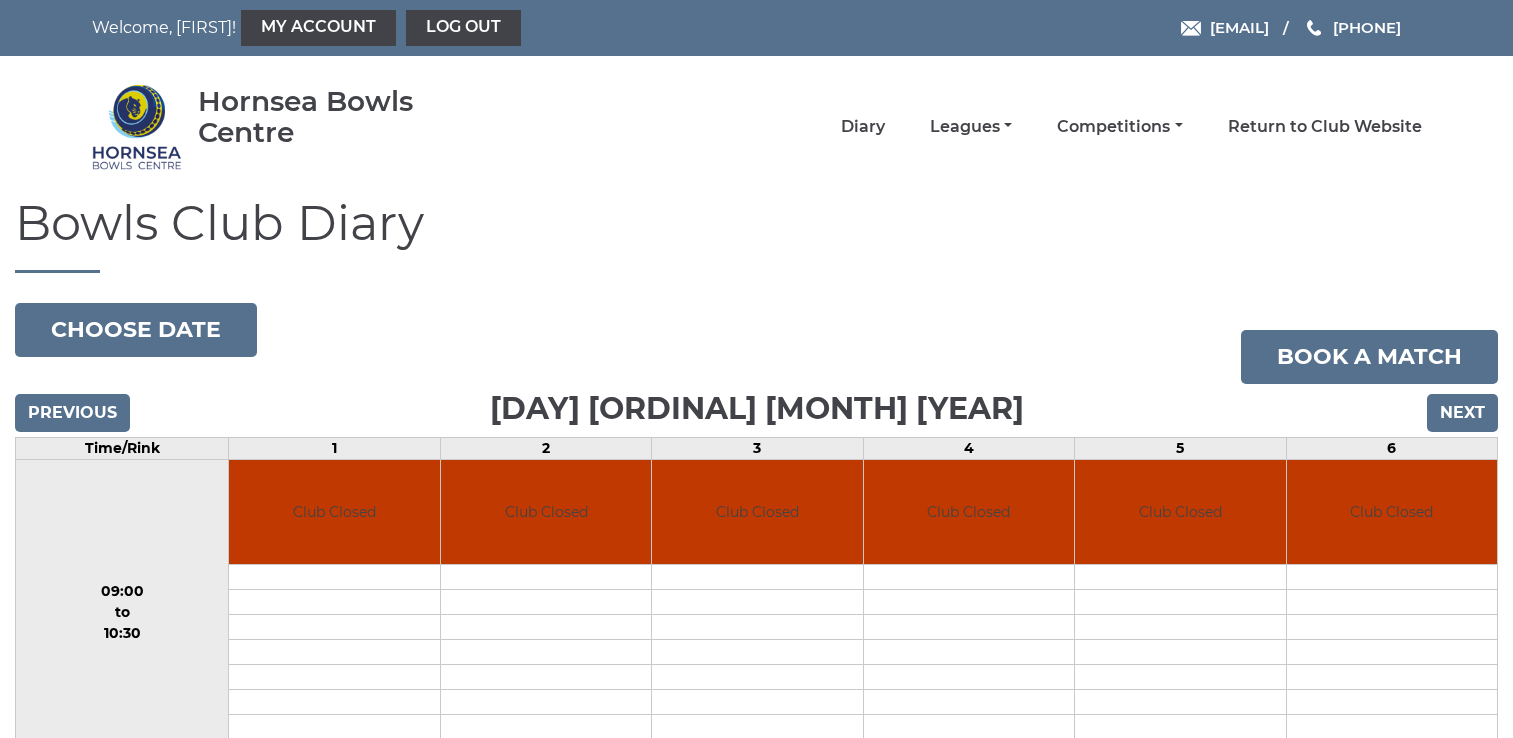 scroll, scrollTop: 0, scrollLeft: 0, axis: both 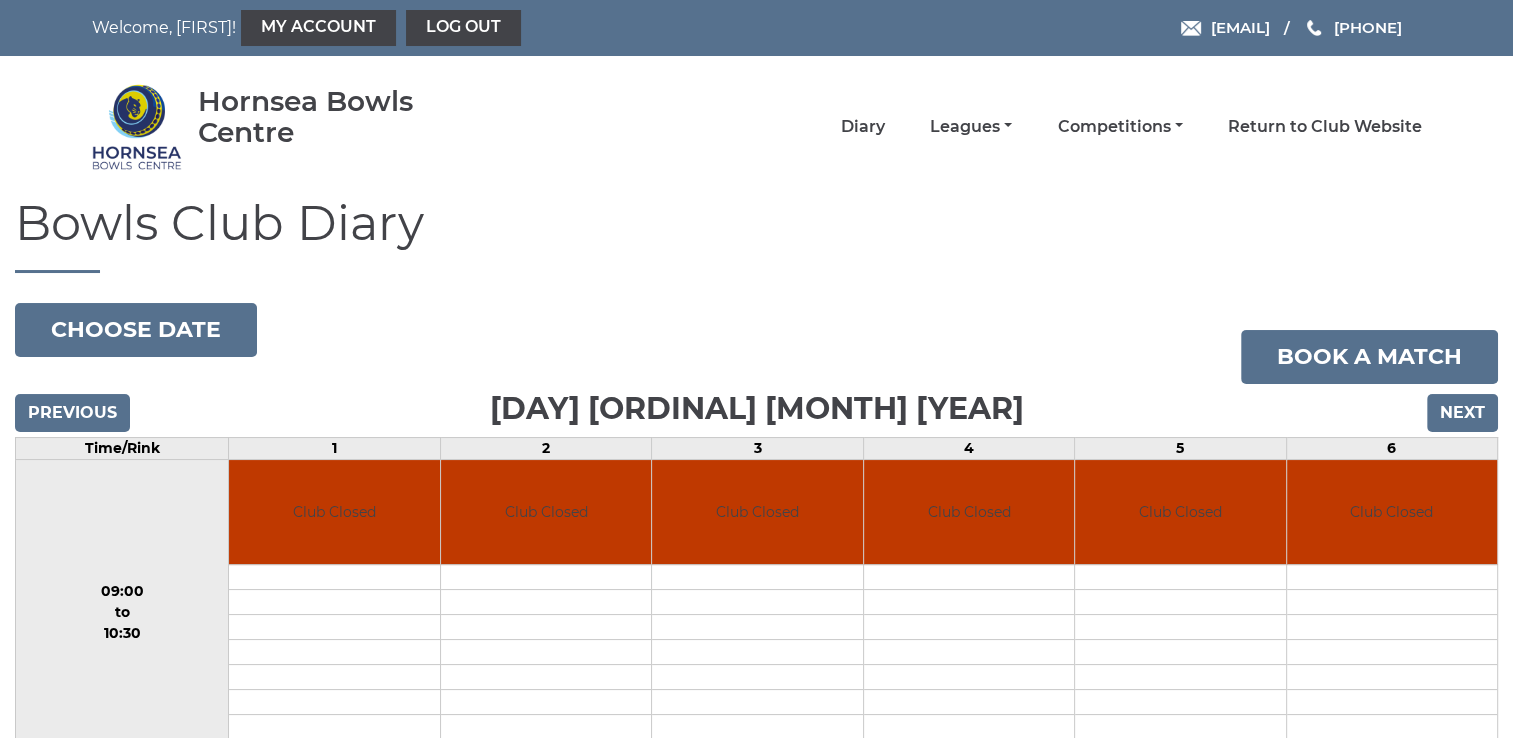 click on "Bowls Club Diary" at bounding box center [756, 235] 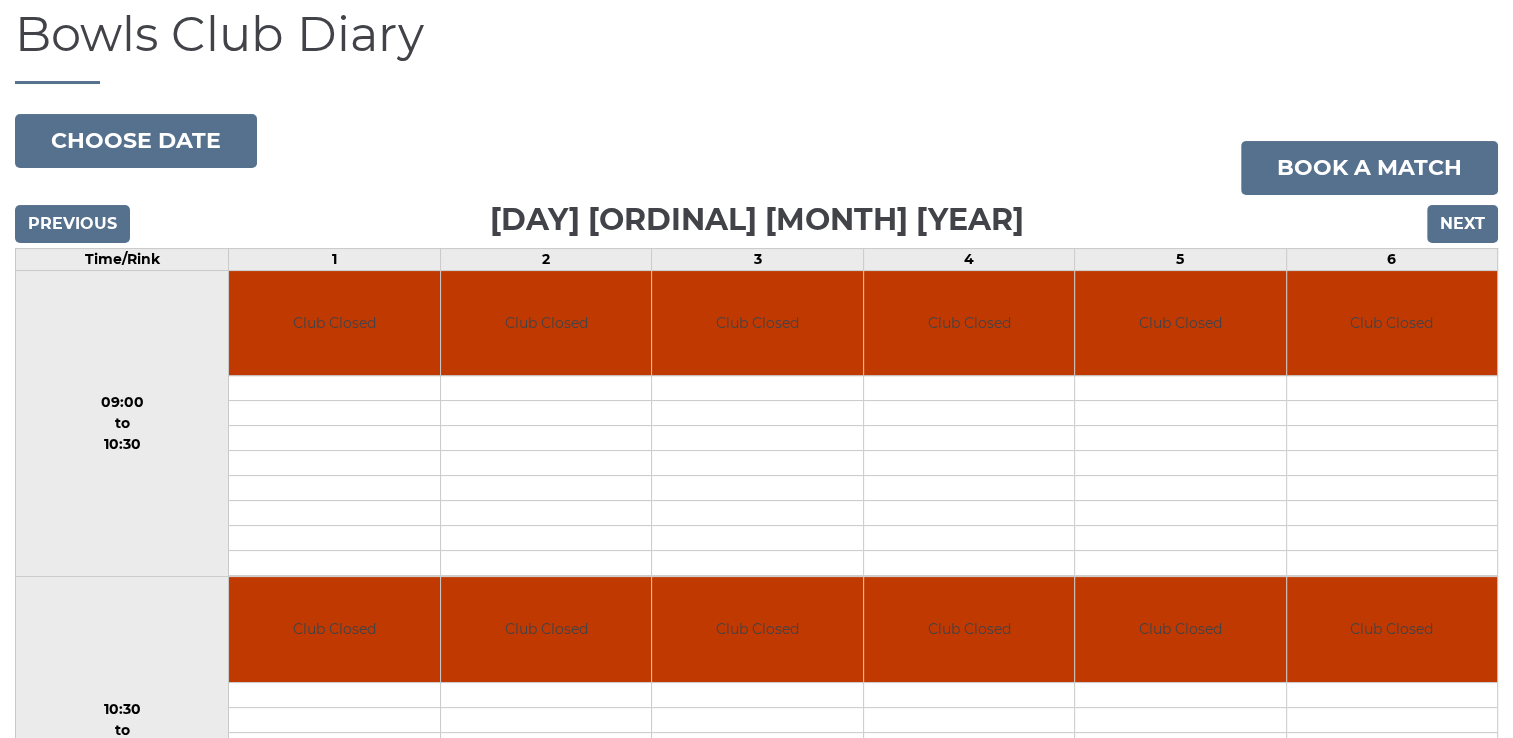 scroll, scrollTop: 0, scrollLeft: 0, axis: both 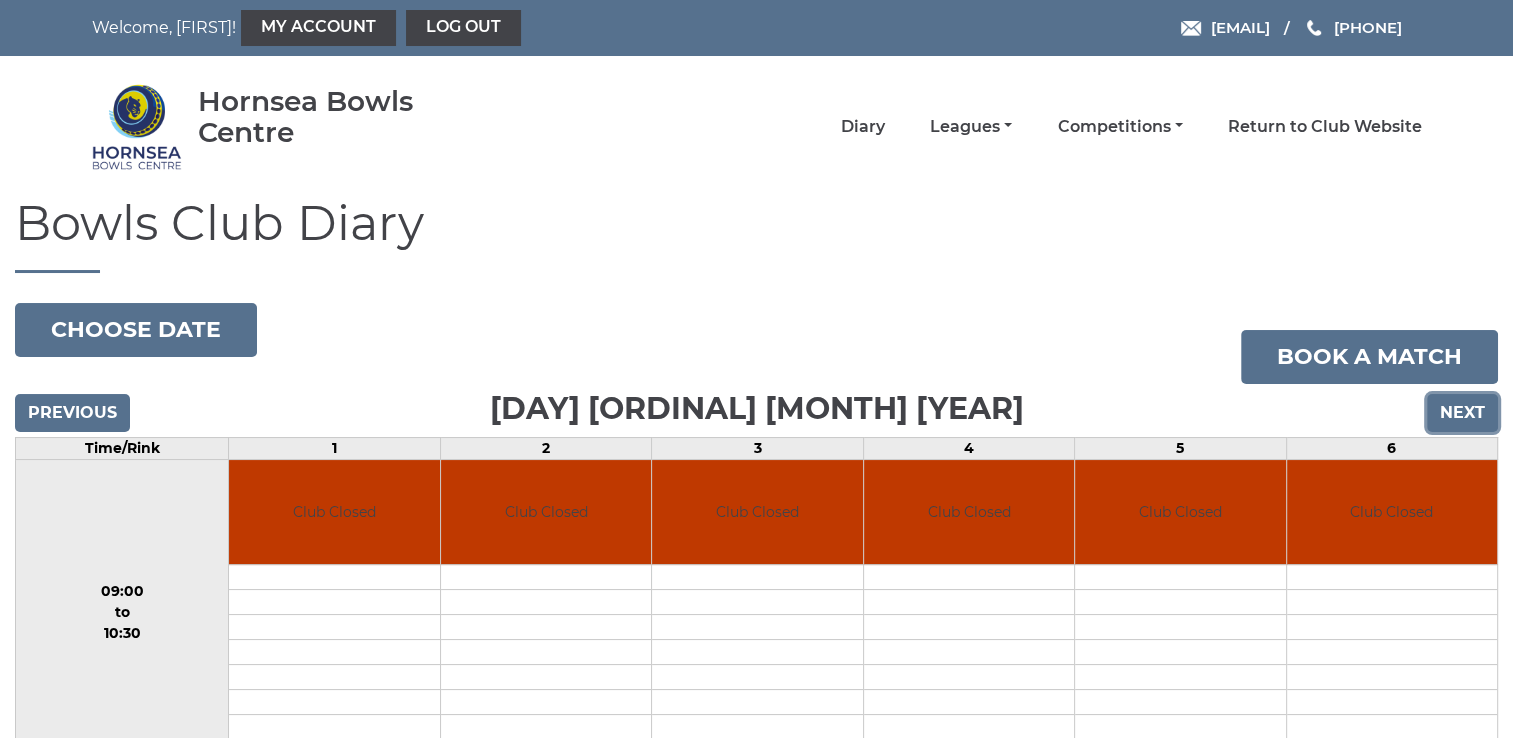 click on "Next" at bounding box center (1462, 413) 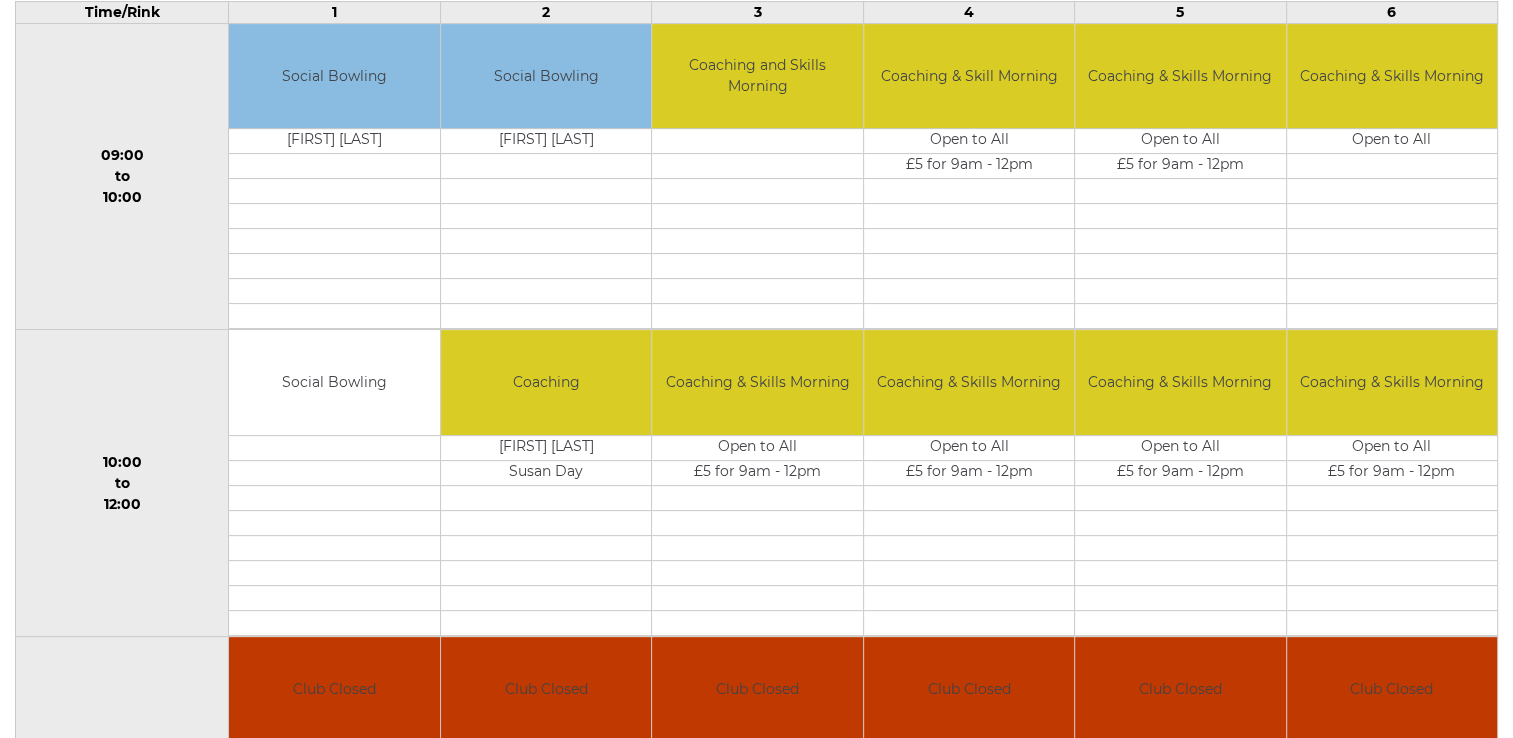 scroll, scrollTop: 440, scrollLeft: 0, axis: vertical 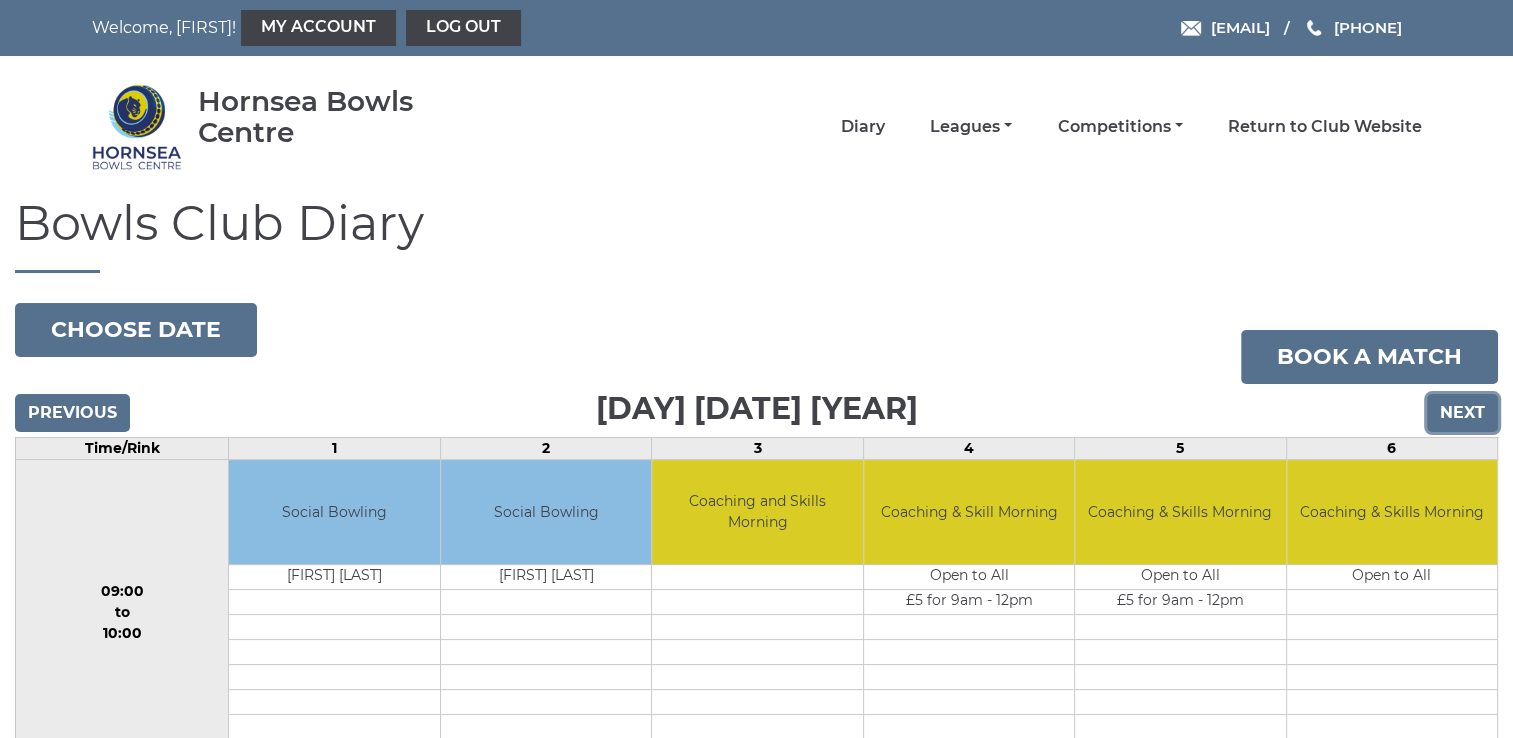 click on "Next" at bounding box center (1462, 413) 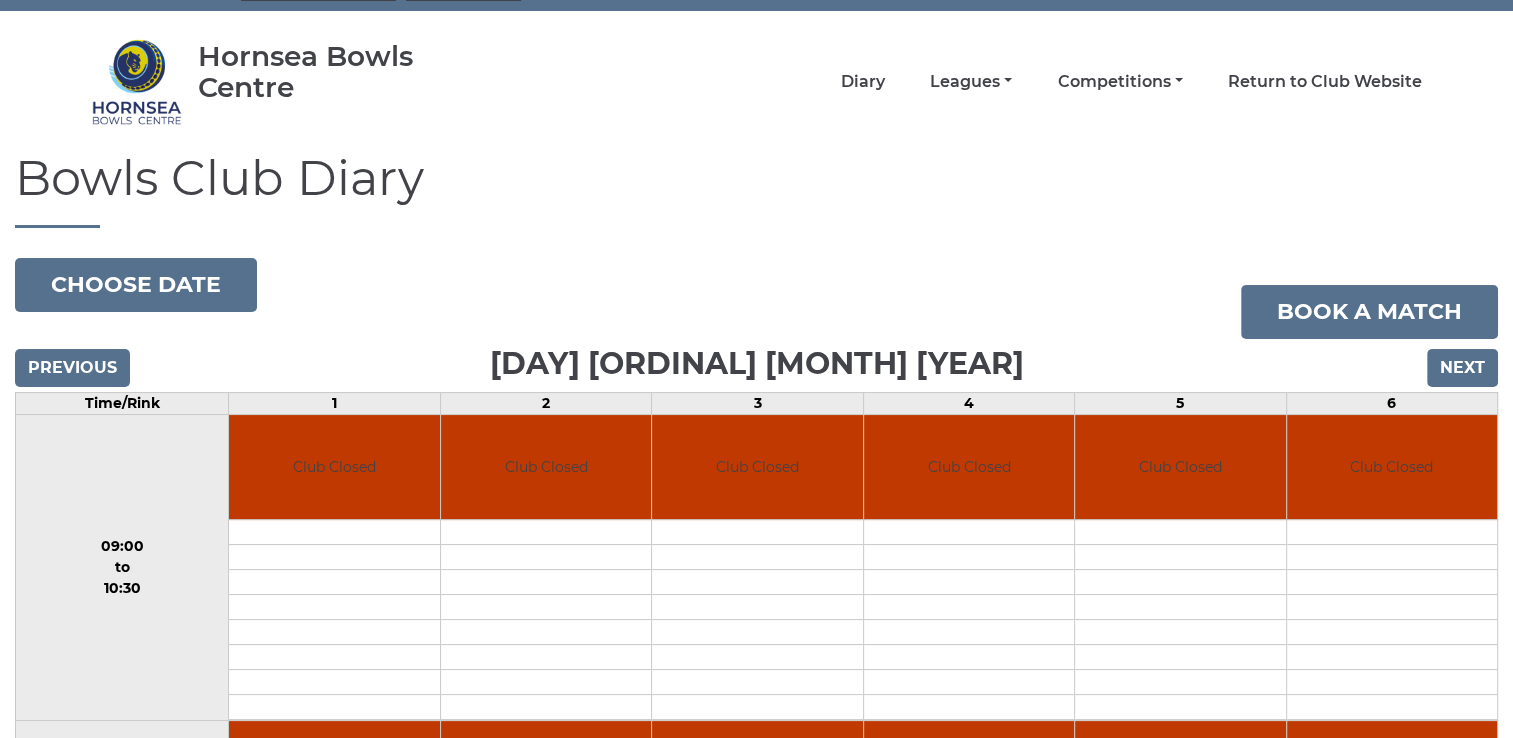 scroll, scrollTop: 0, scrollLeft: 0, axis: both 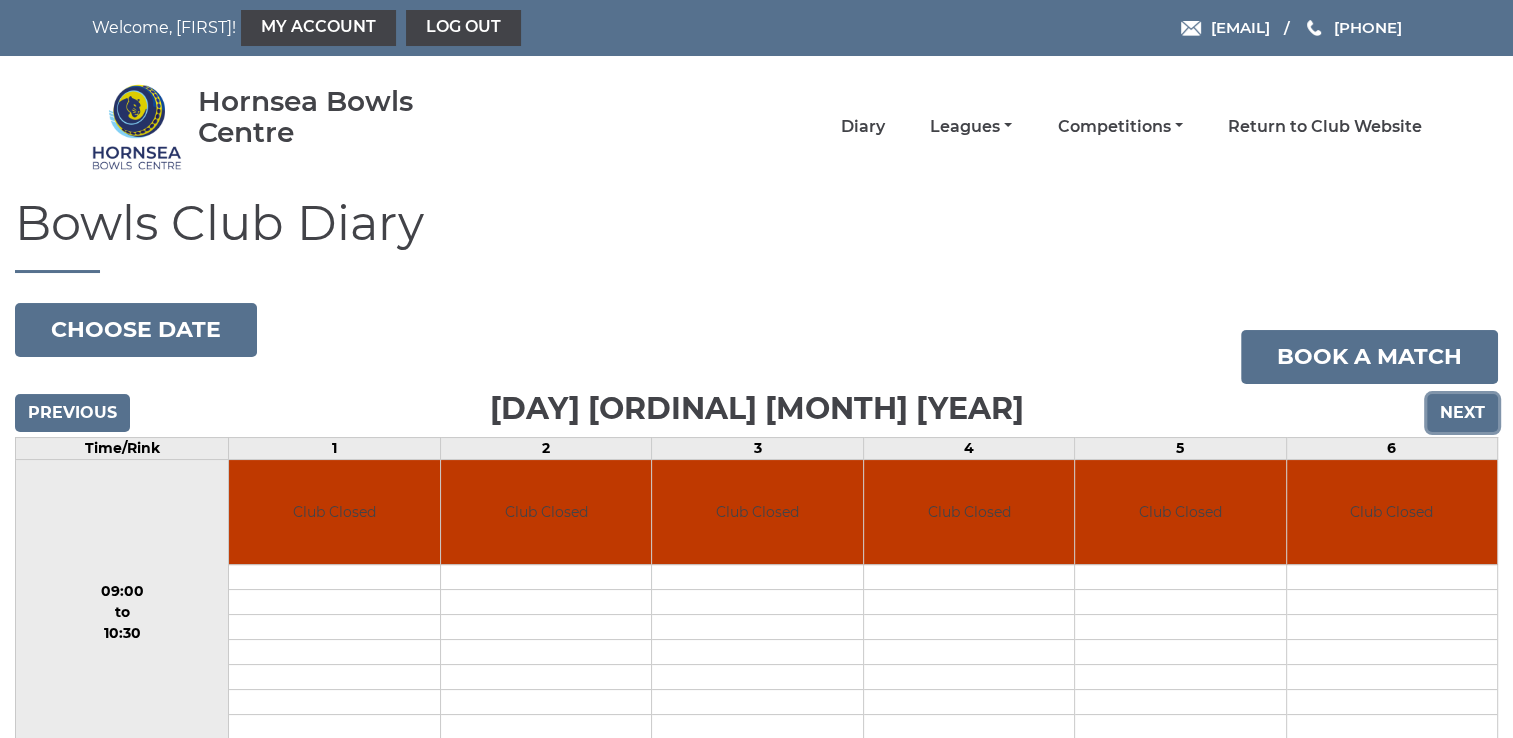 click on "Next" at bounding box center [1462, 413] 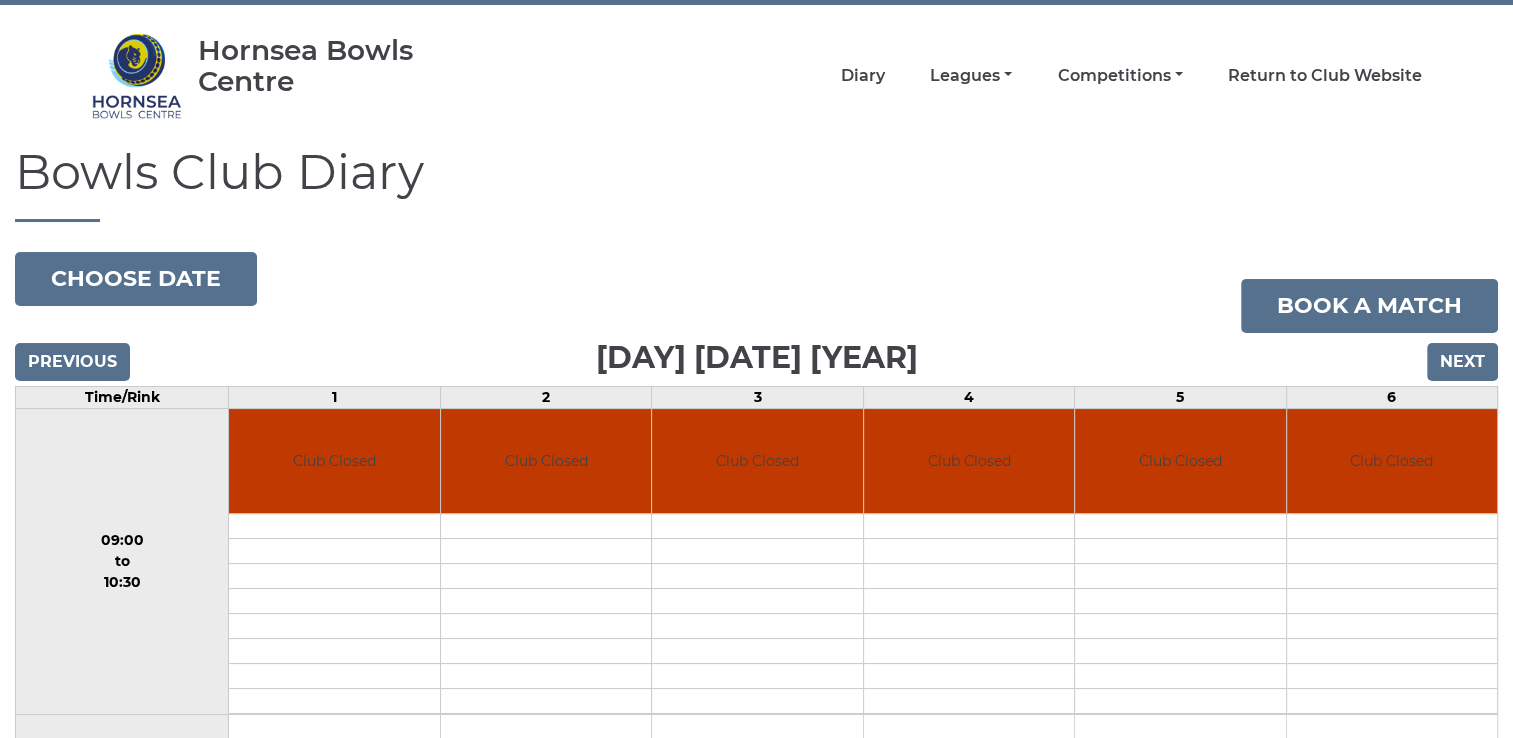 scroll, scrollTop: 40, scrollLeft: 0, axis: vertical 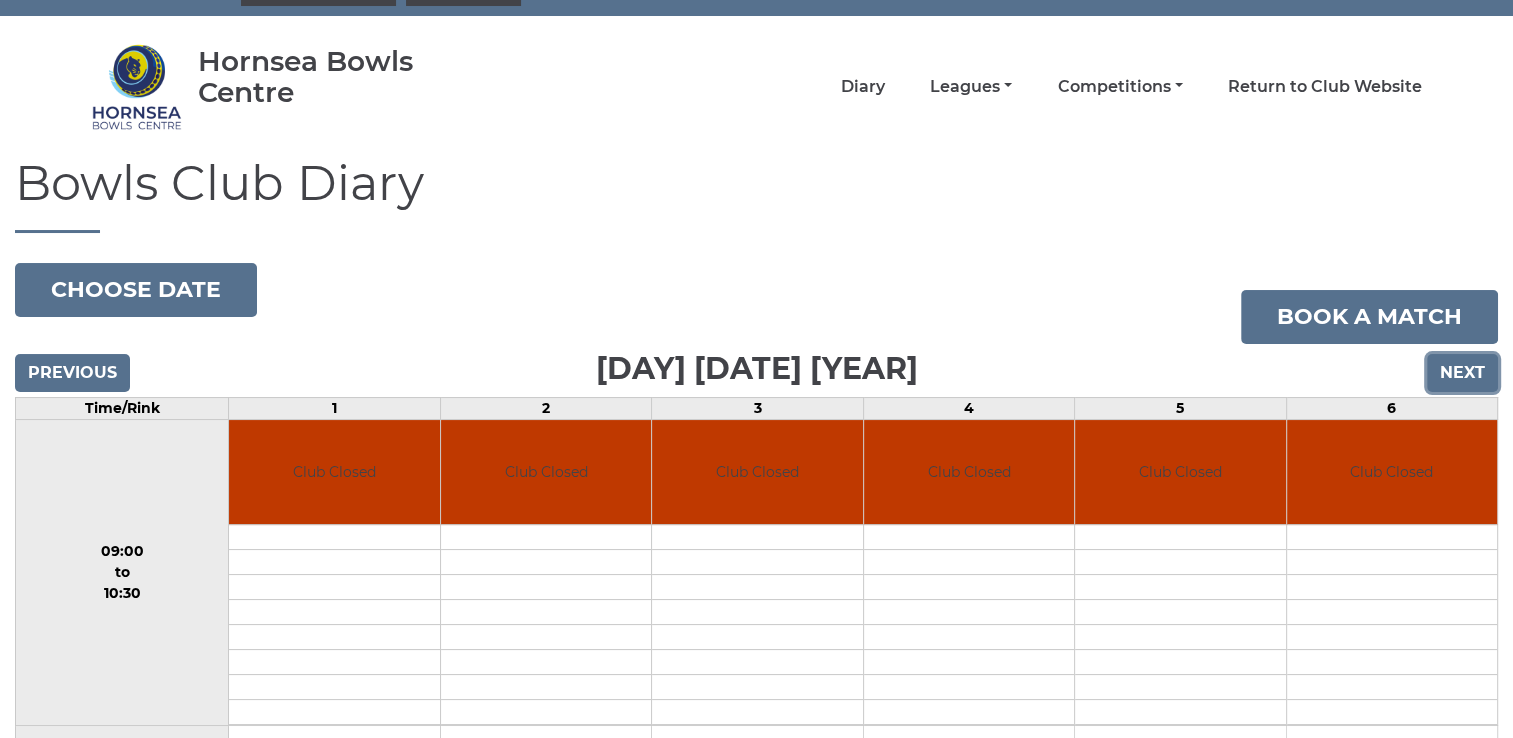 click on "Next" at bounding box center (1462, 373) 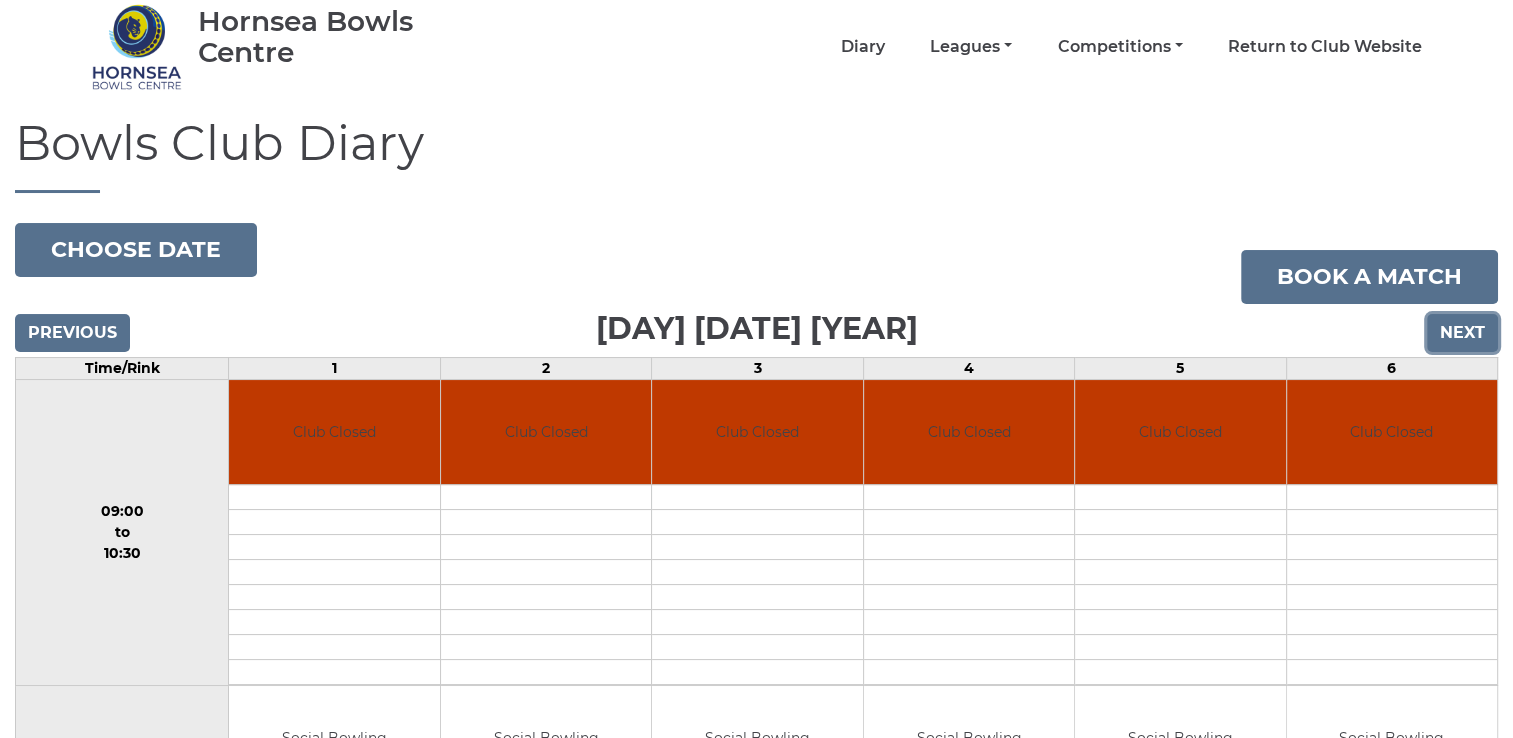 scroll, scrollTop: 255, scrollLeft: 0, axis: vertical 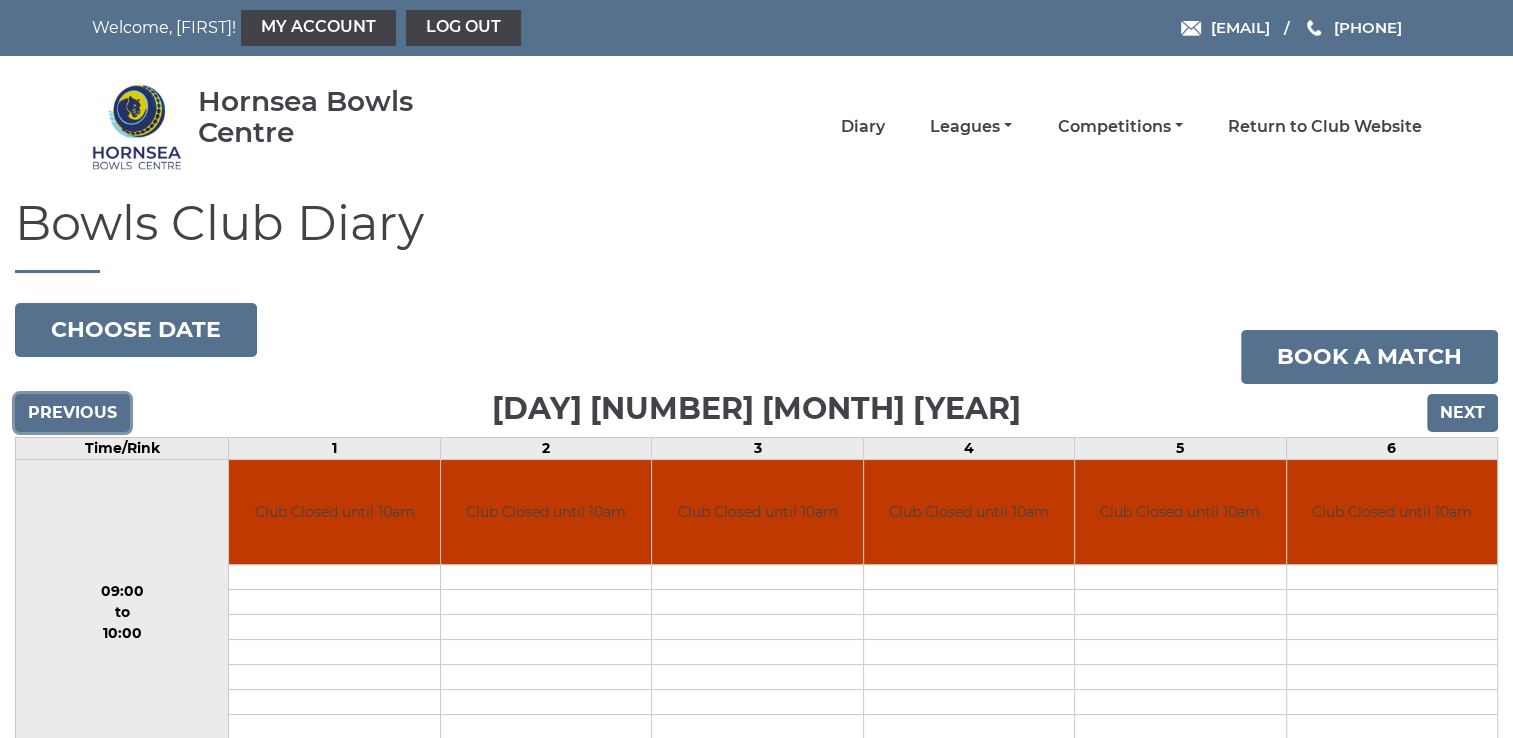 click on "Previous" at bounding box center [72, 413] 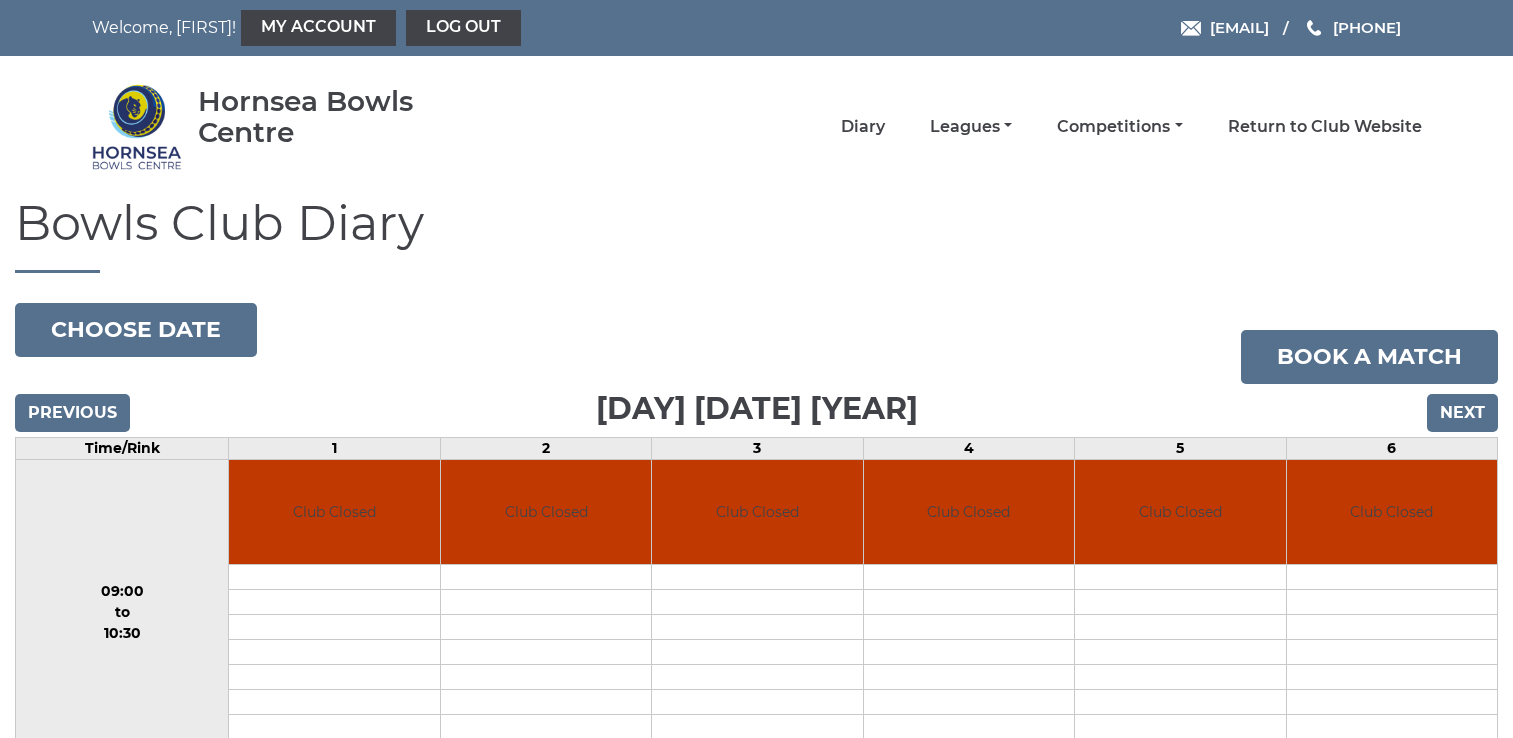 scroll, scrollTop: 0, scrollLeft: 0, axis: both 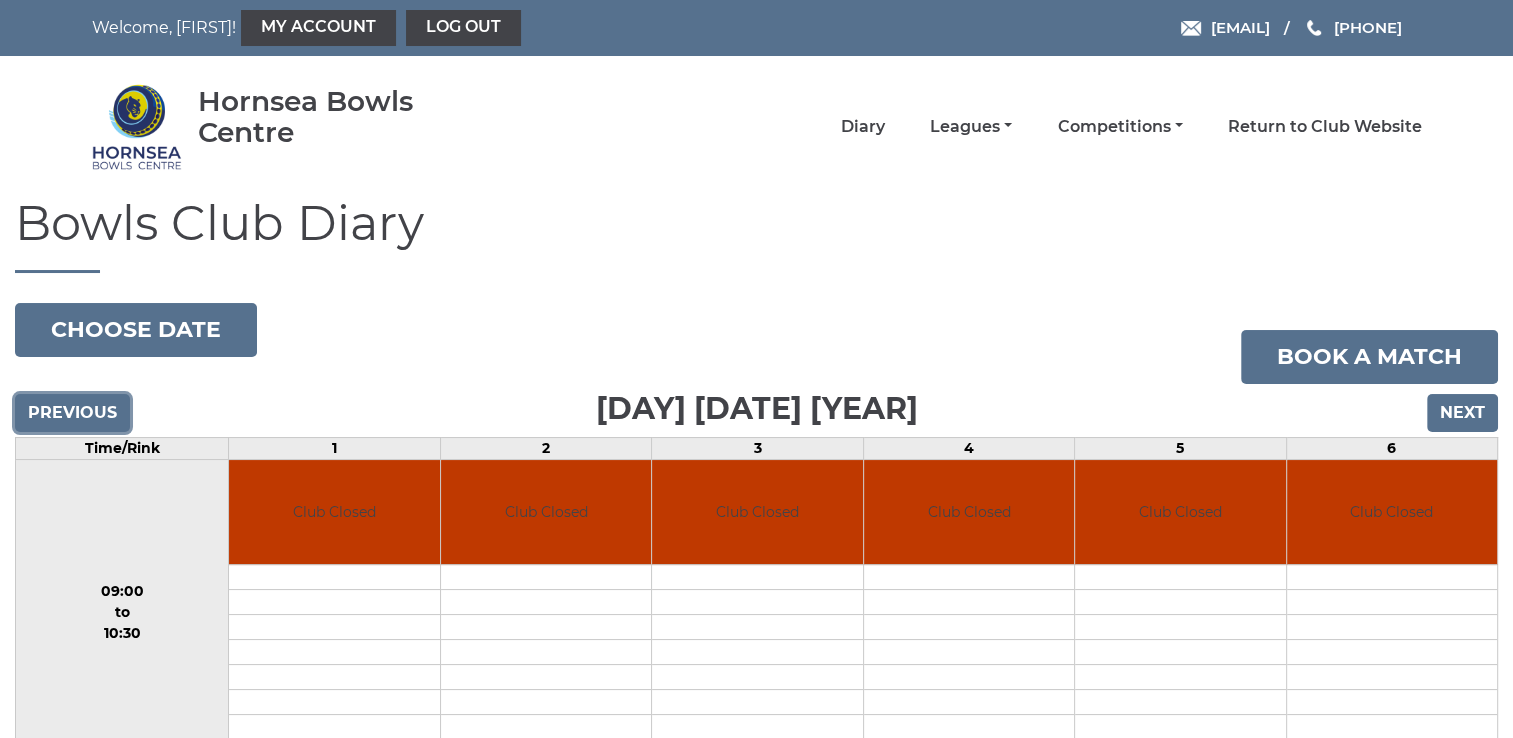 click on "Previous" at bounding box center (72, 413) 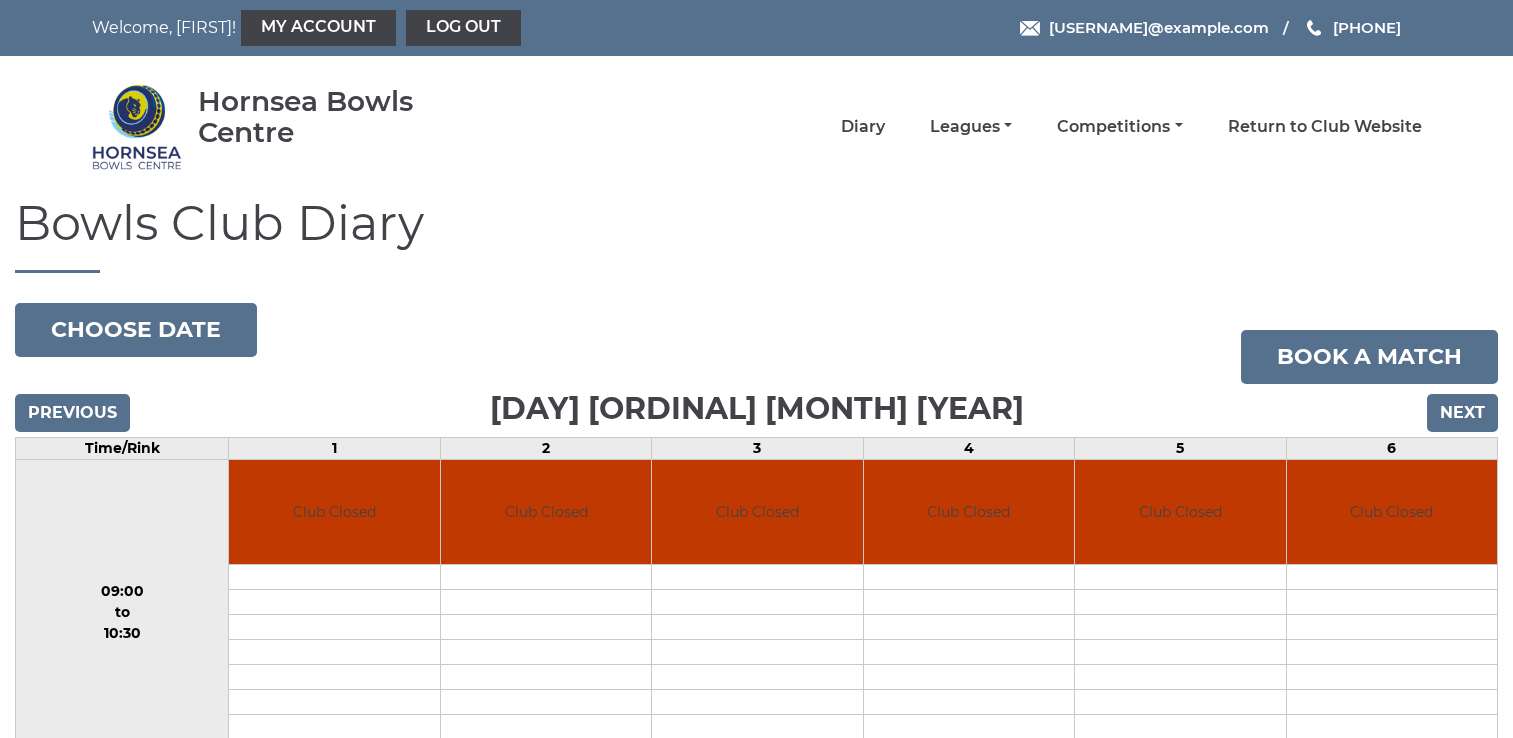 scroll, scrollTop: 0, scrollLeft: 0, axis: both 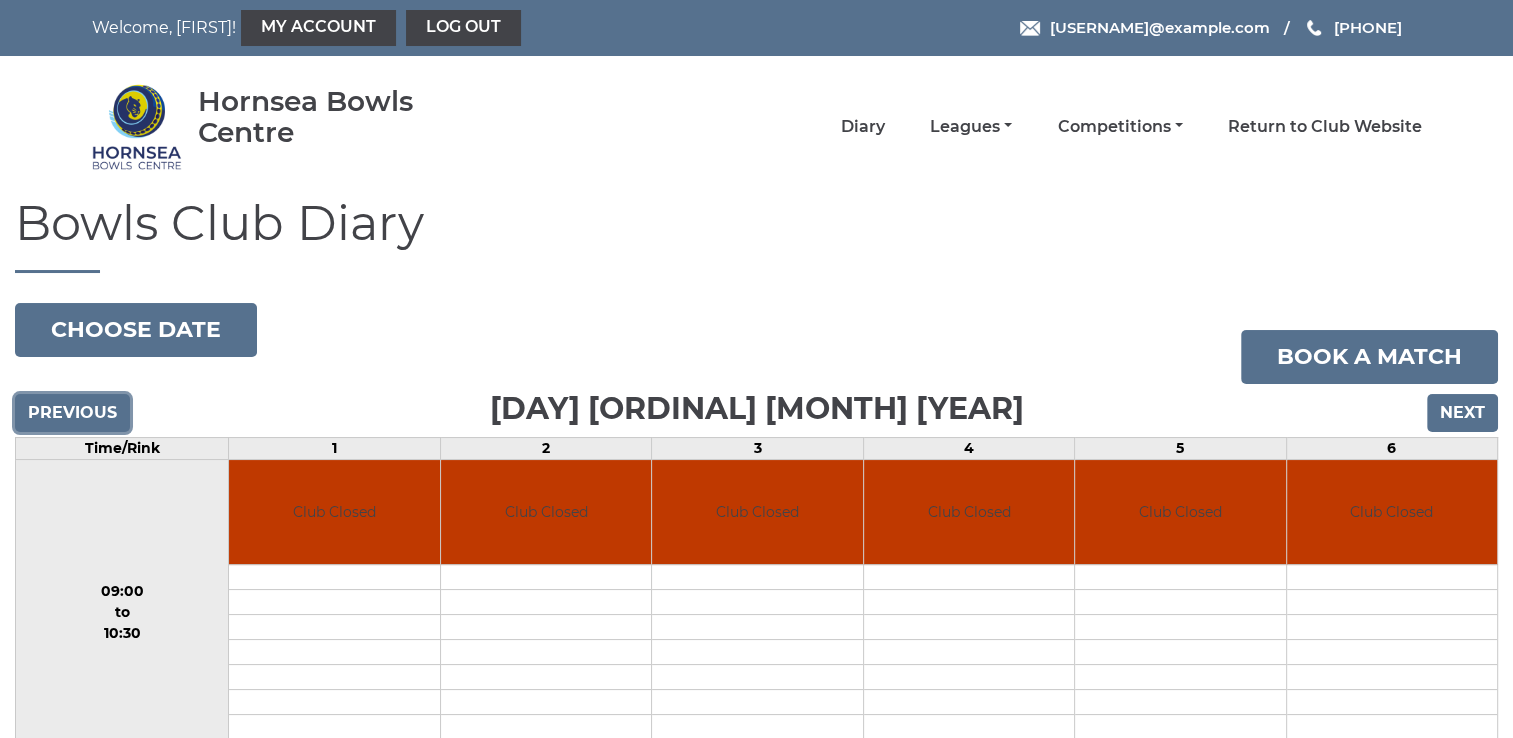 click on "Previous" at bounding box center (72, 413) 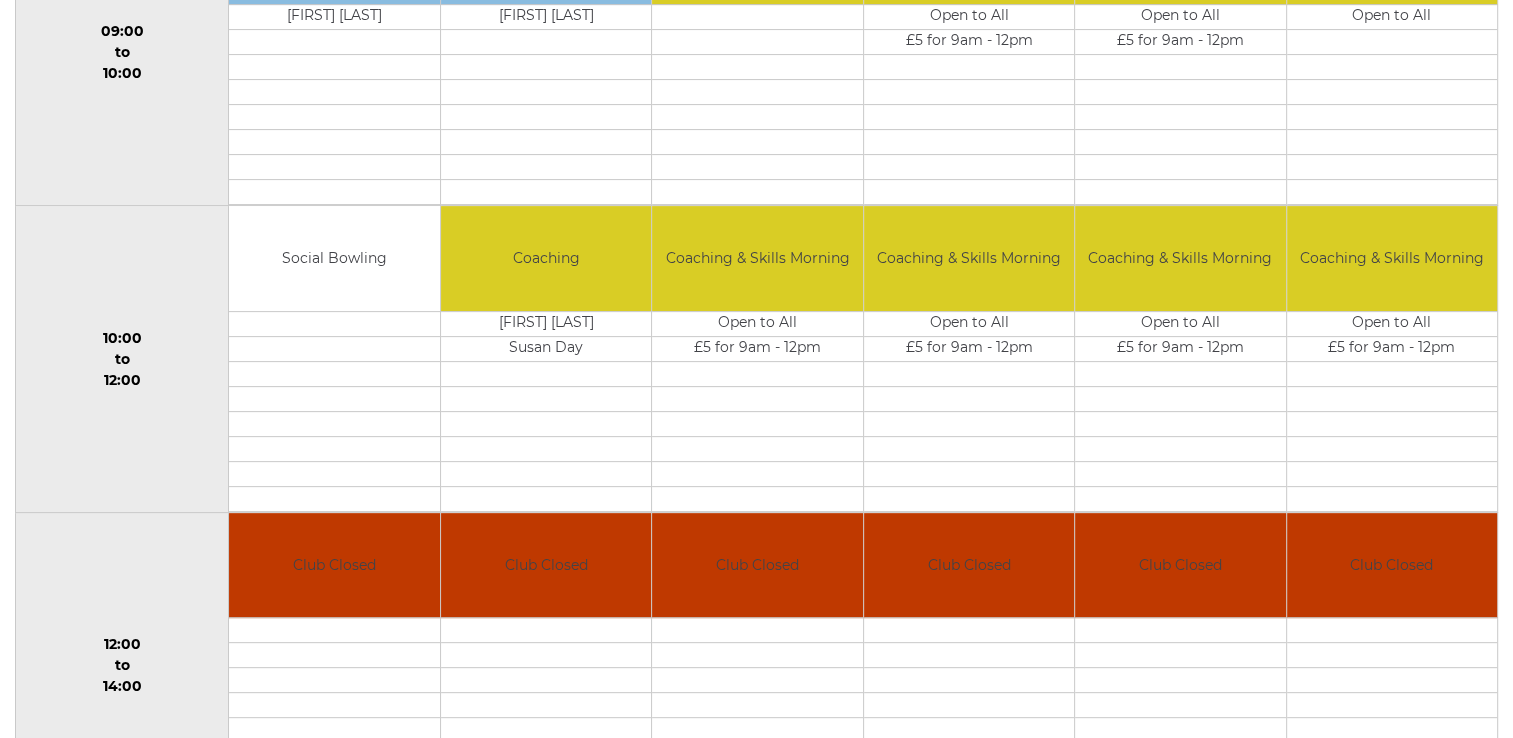 scroll, scrollTop: 600, scrollLeft: 0, axis: vertical 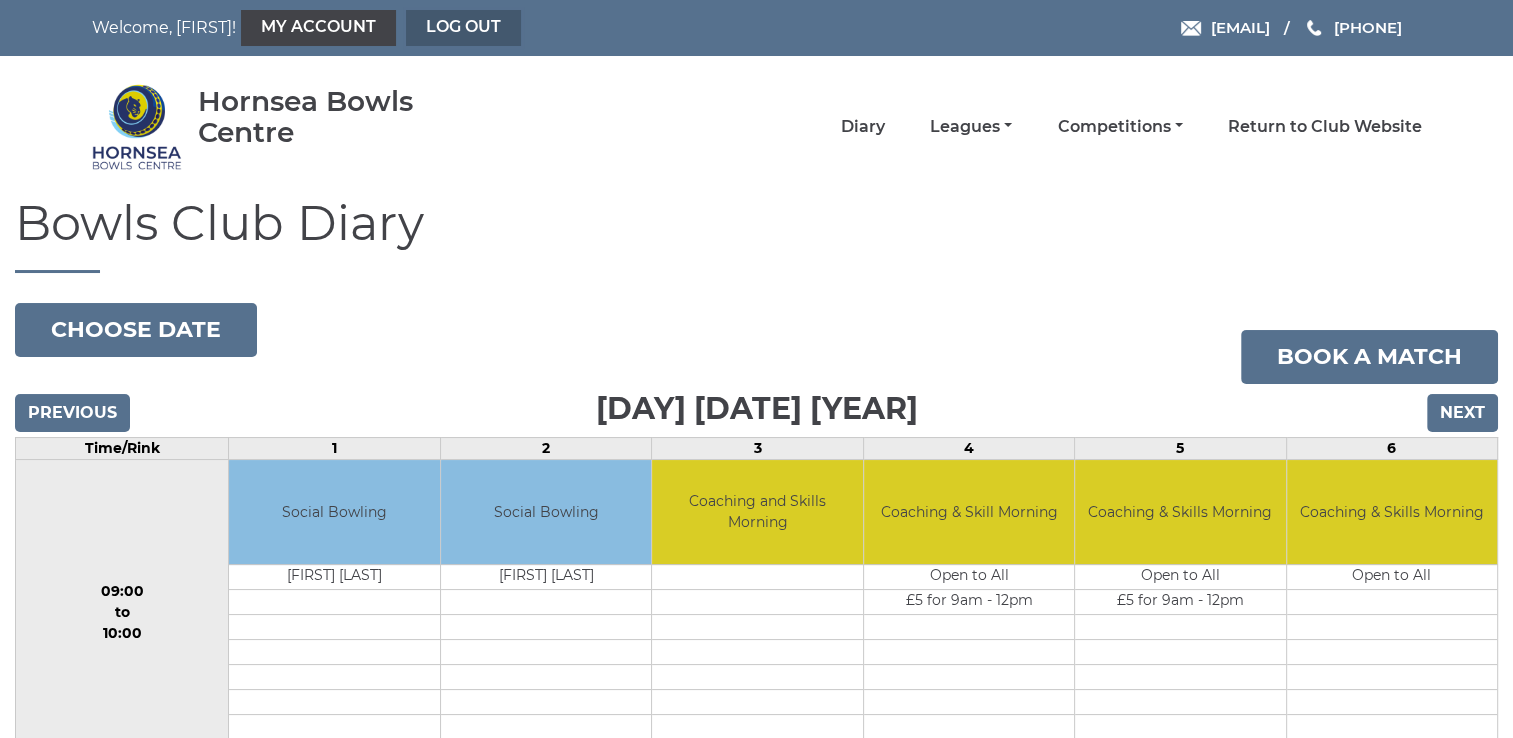 click on "Log out" at bounding box center [463, 28] 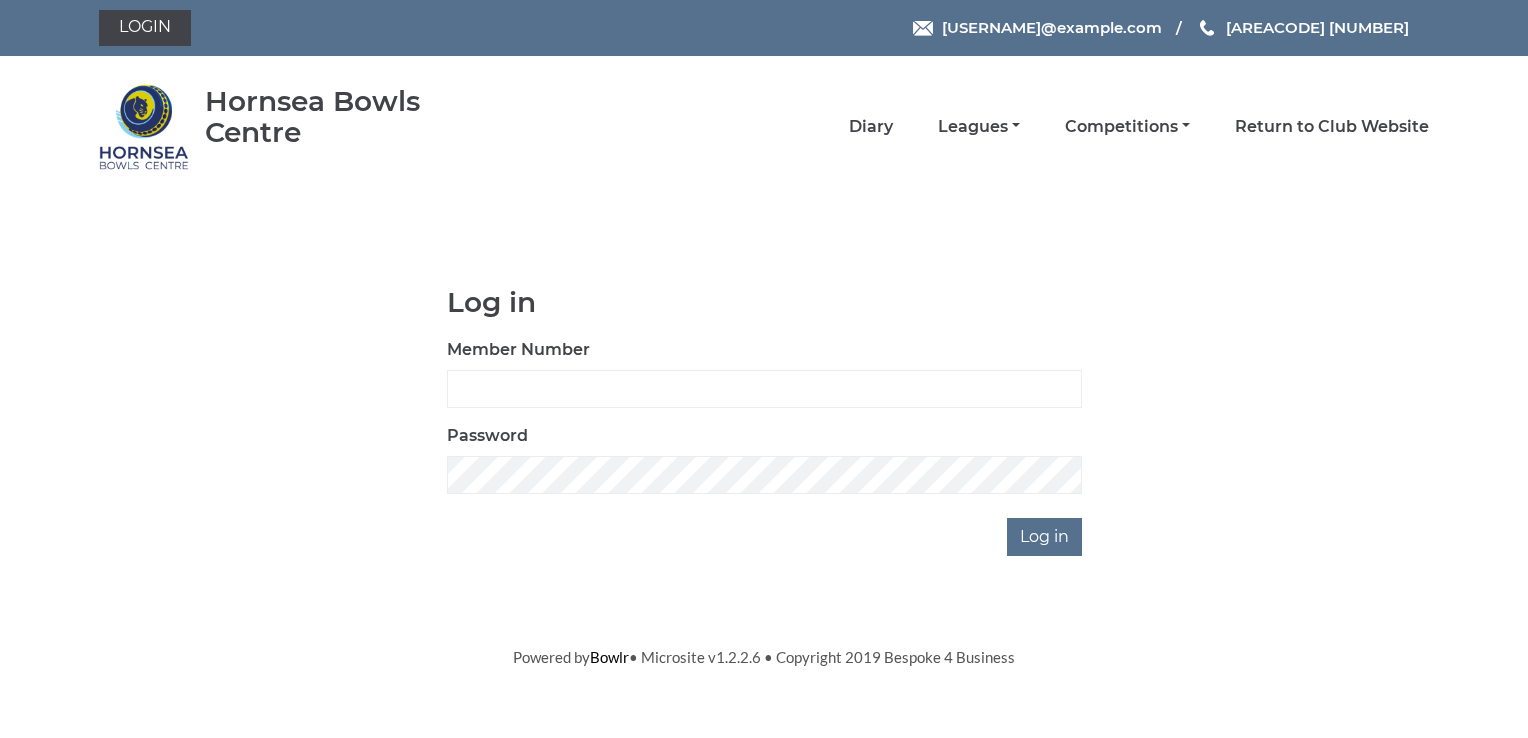 scroll, scrollTop: 0, scrollLeft: 0, axis: both 